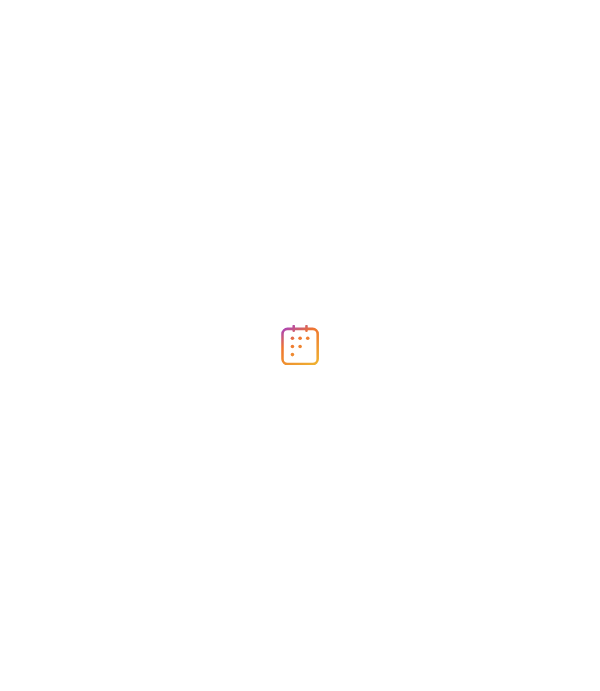 scroll, scrollTop: 0, scrollLeft: 0, axis: both 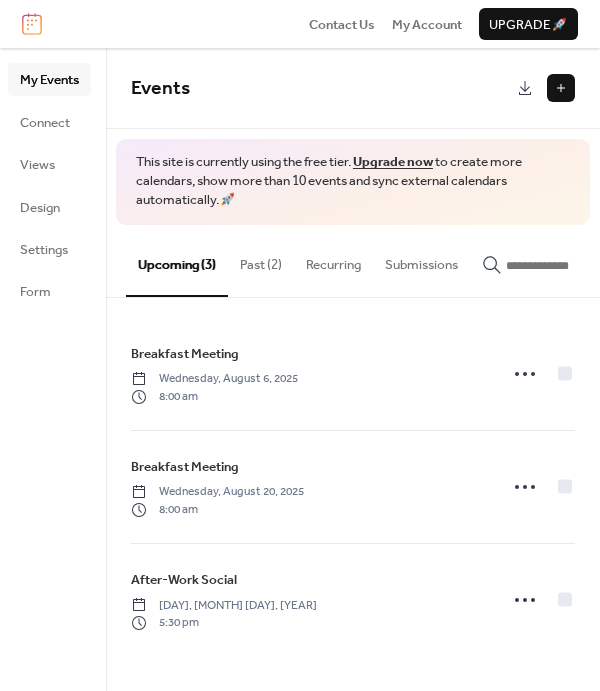 click on "Past (2)" at bounding box center (261, 260) 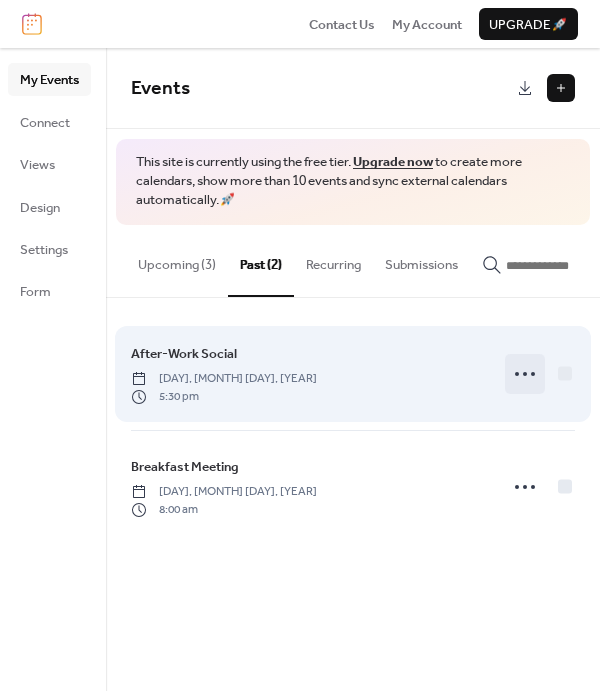 click 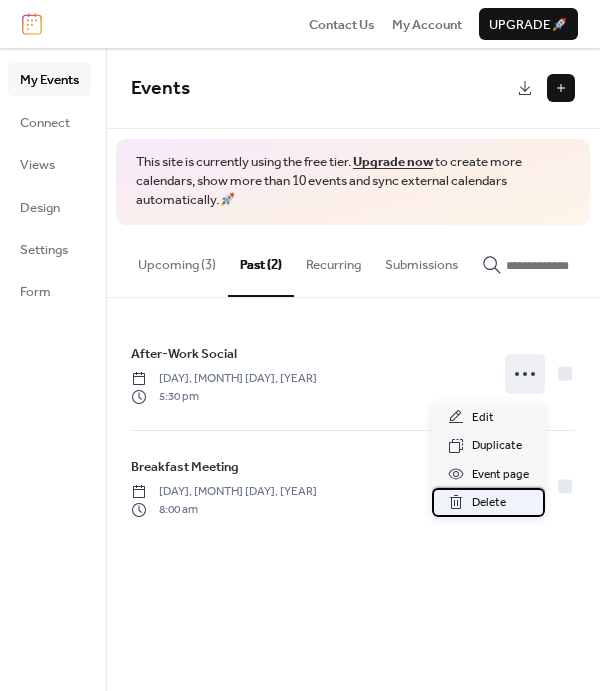click on "Delete" at bounding box center [489, 503] 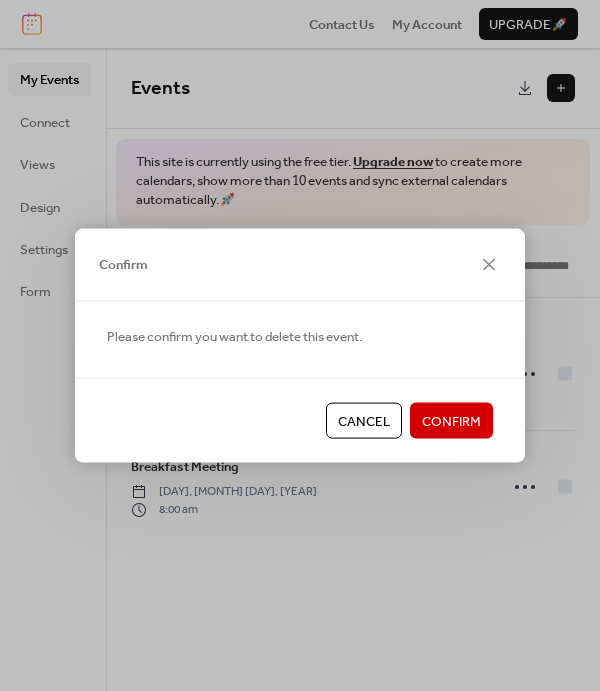 click on "Confirm" at bounding box center (451, 422) 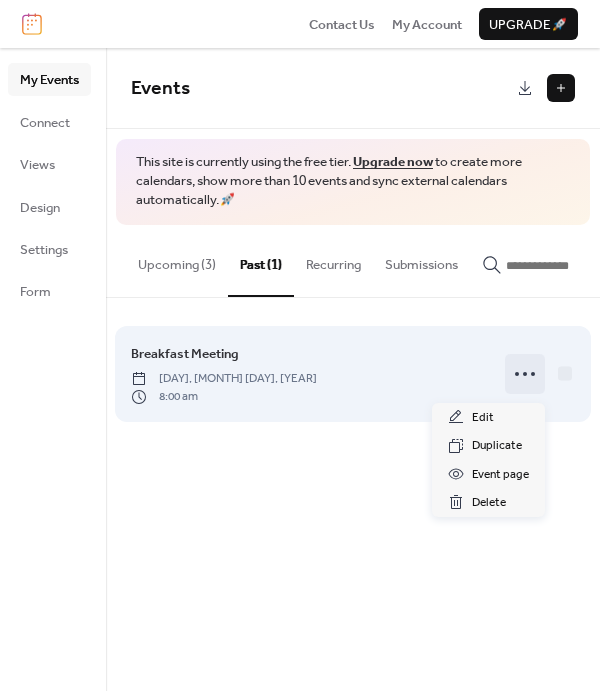 click 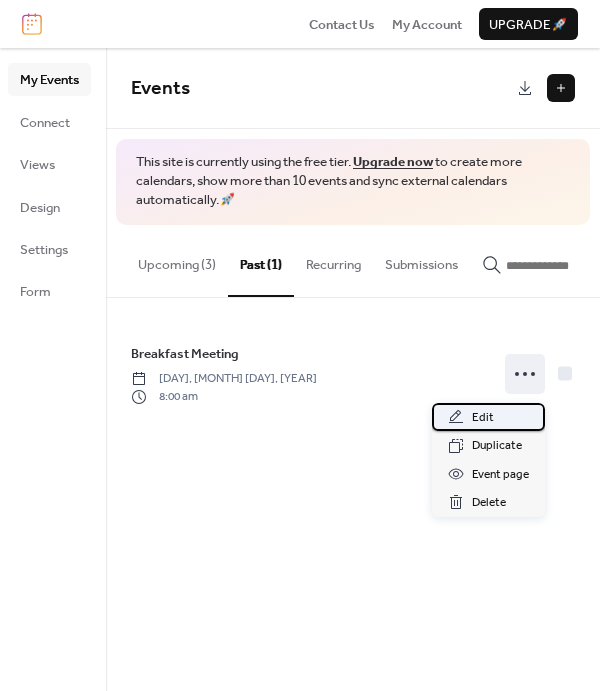 click on "Edit" at bounding box center [483, 418] 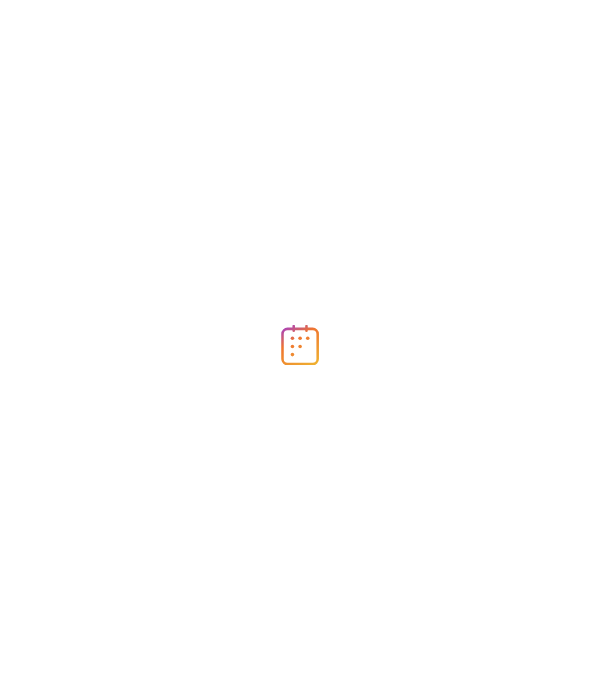 scroll, scrollTop: 0, scrollLeft: 0, axis: both 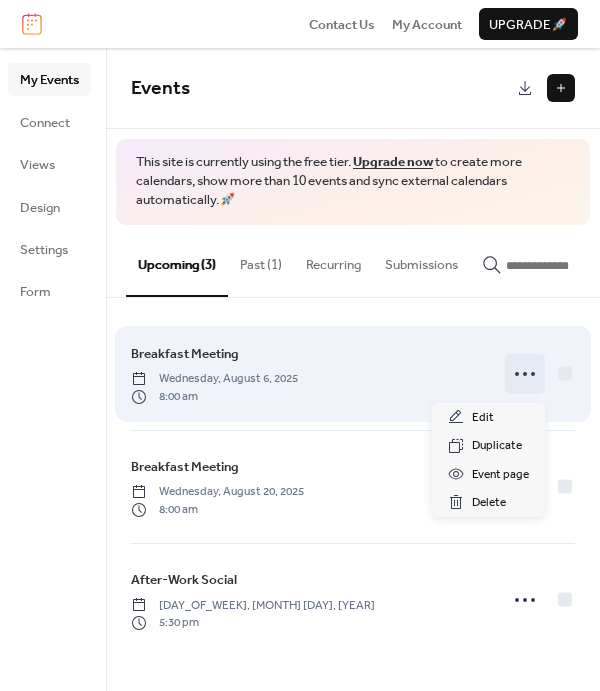 click 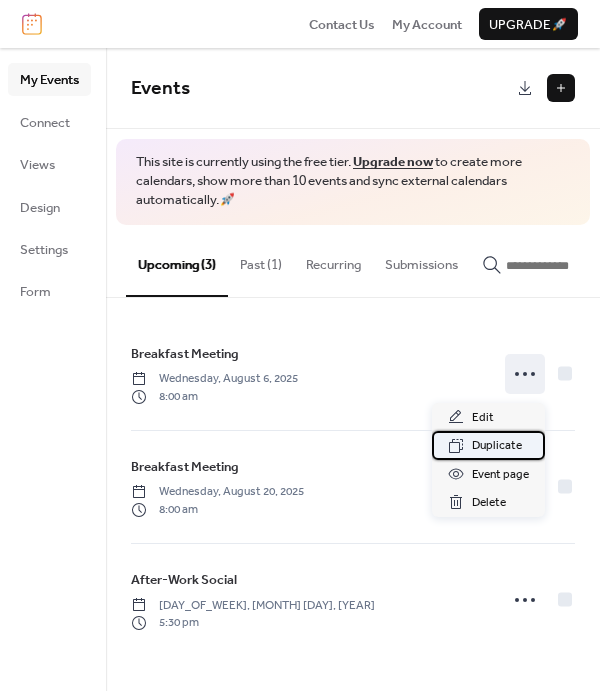 click on "Duplicate" at bounding box center (497, 446) 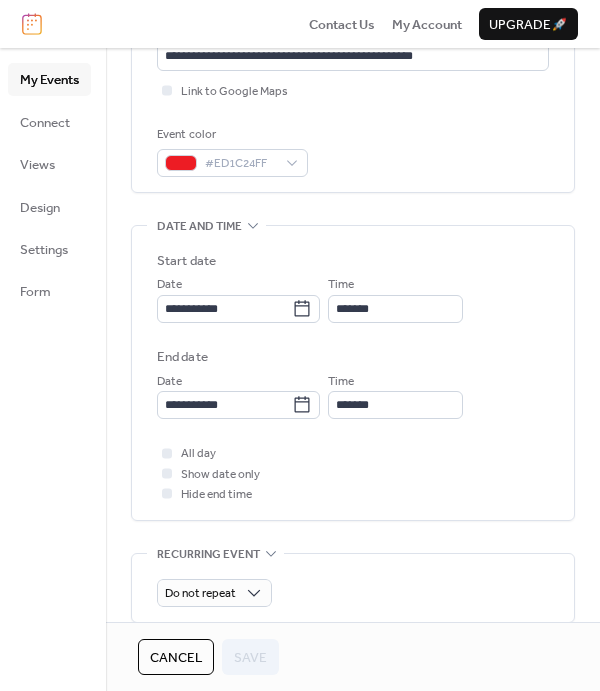 scroll, scrollTop: 507, scrollLeft: 0, axis: vertical 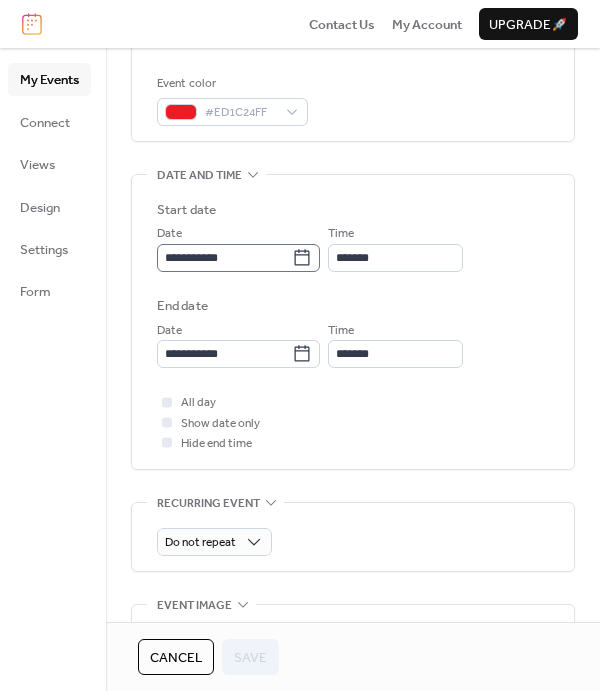 click 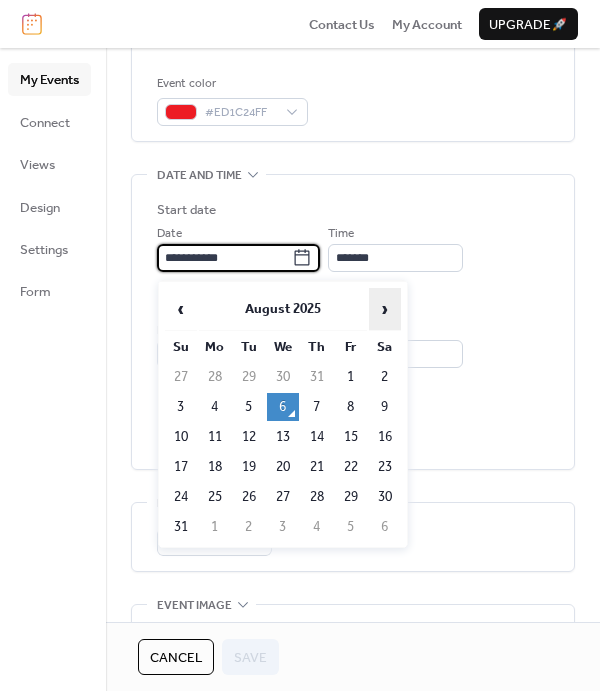 click on "›" at bounding box center (385, 309) 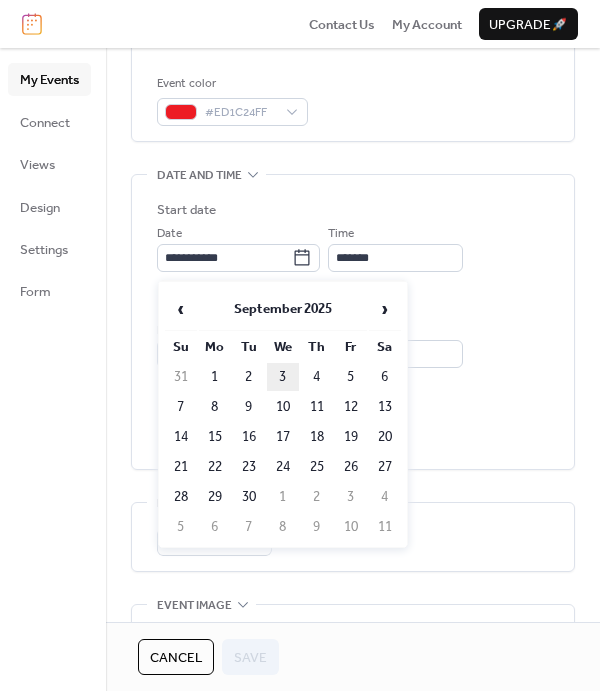 click on "3" at bounding box center [283, 377] 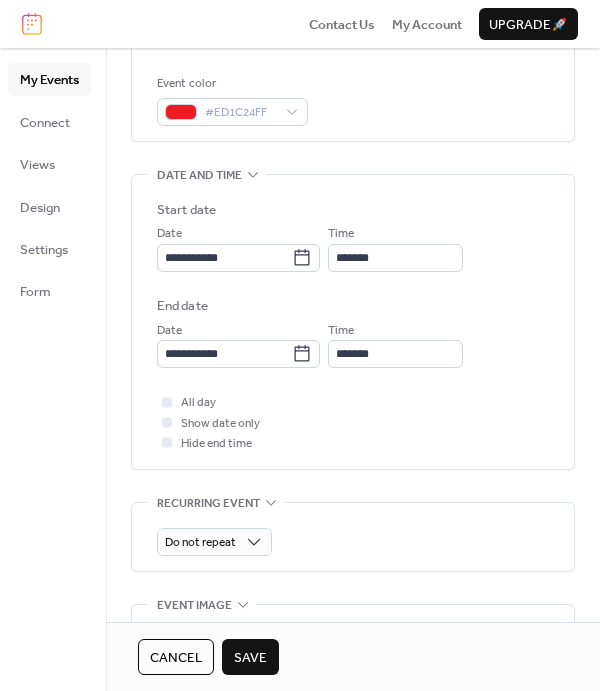 click on "Save" at bounding box center (250, 658) 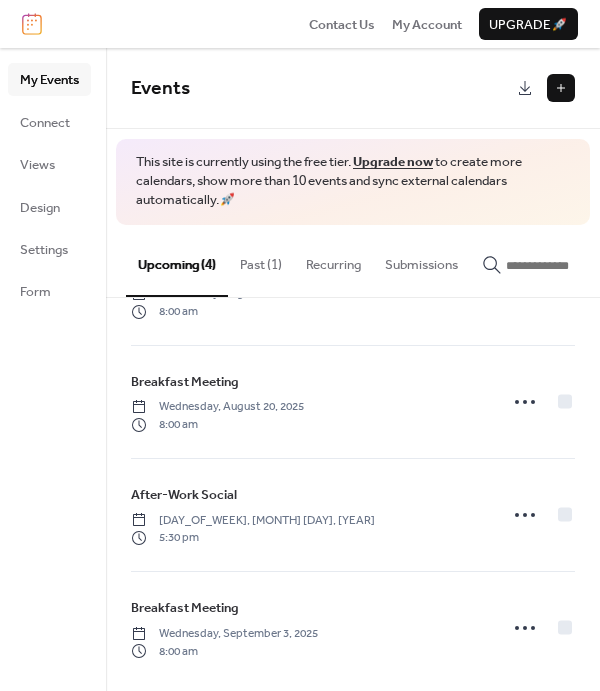 scroll, scrollTop: 96, scrollLeft: 0, axis: vertical 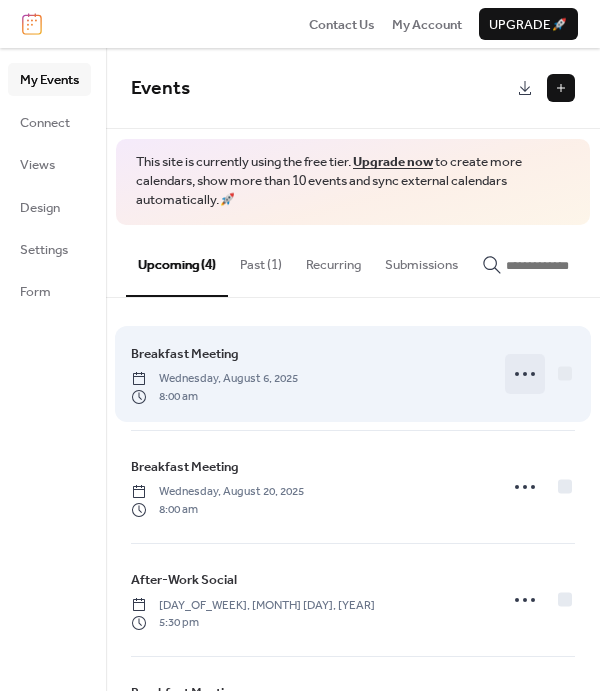 click 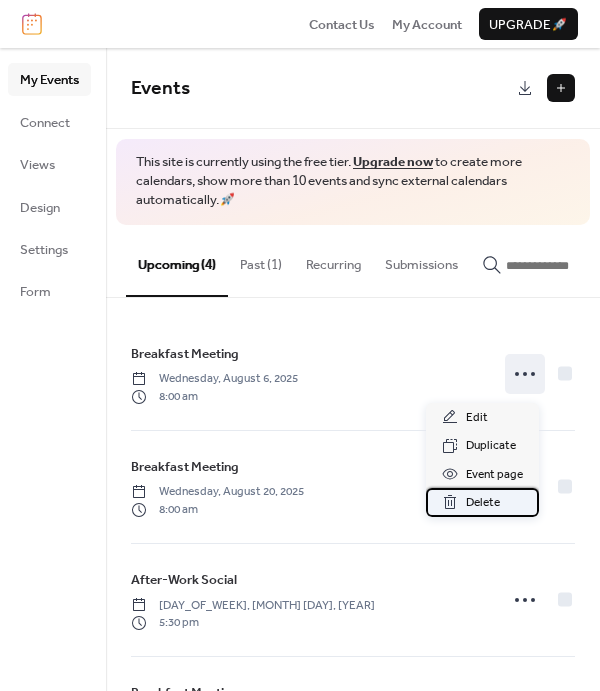 click on "Delete" at bounding box center (483, 503) 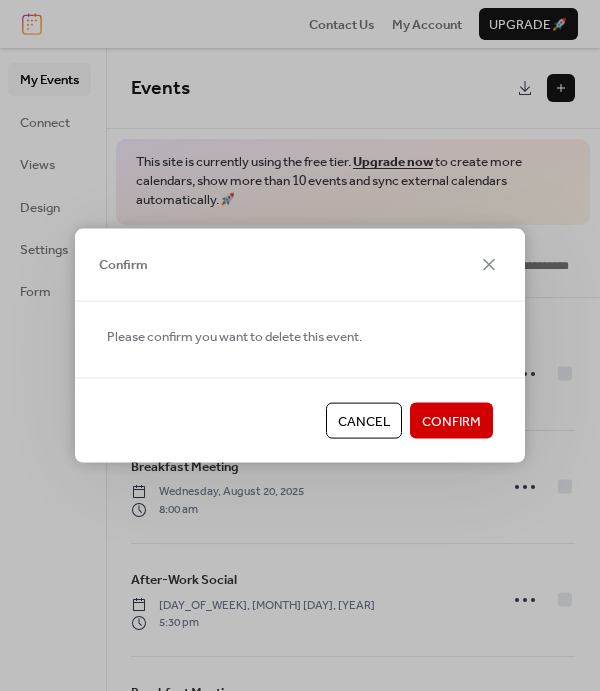 click on "Confirm" at bounding box center [451, 422] 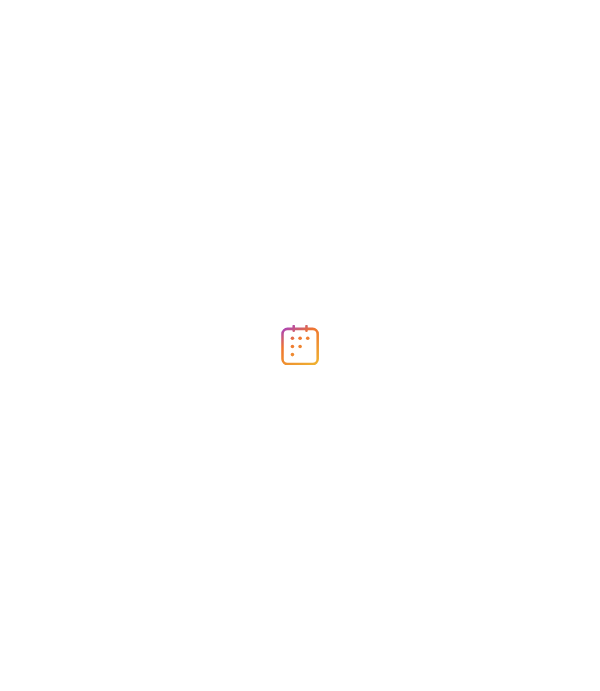 scroll, scrollTop: 0, scrollLeft: 0, axis: both 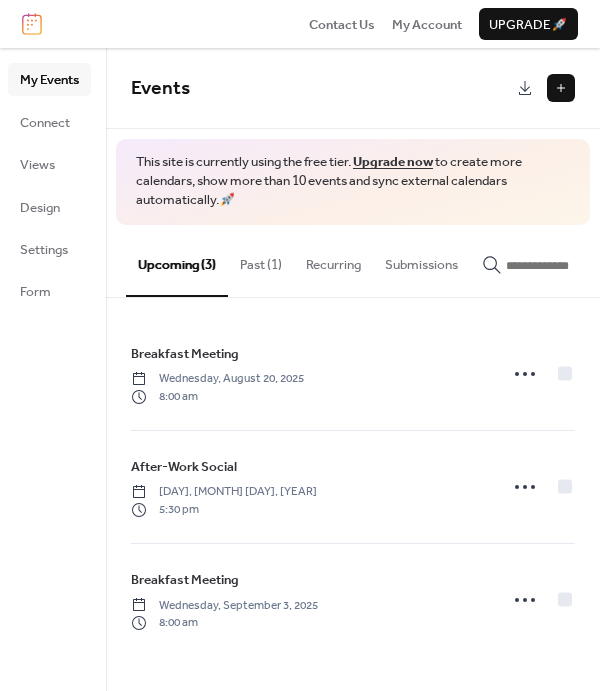 click on "Past (1)" at bounding box center (261, 260) 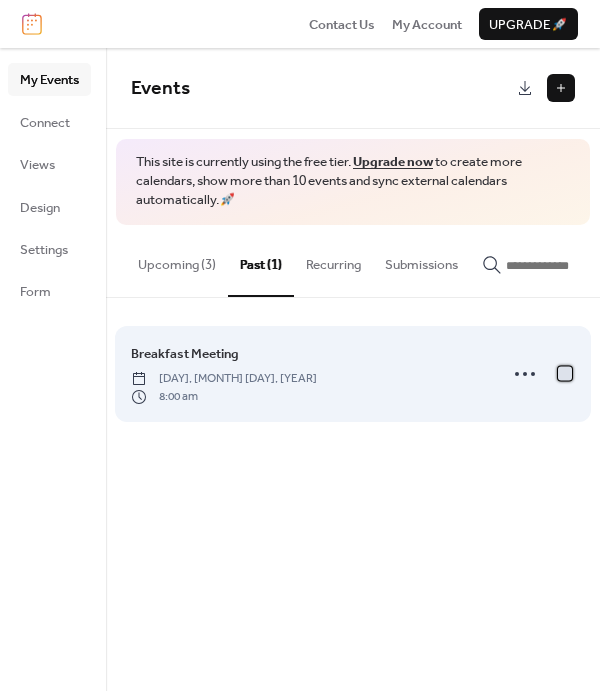 click at bounding box center (565, 373) 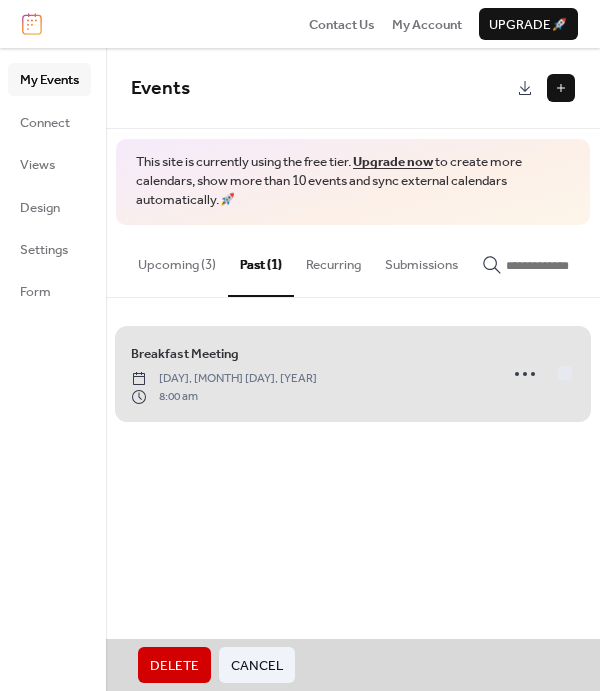 click on "Delete" at bounding box center [174, 666] 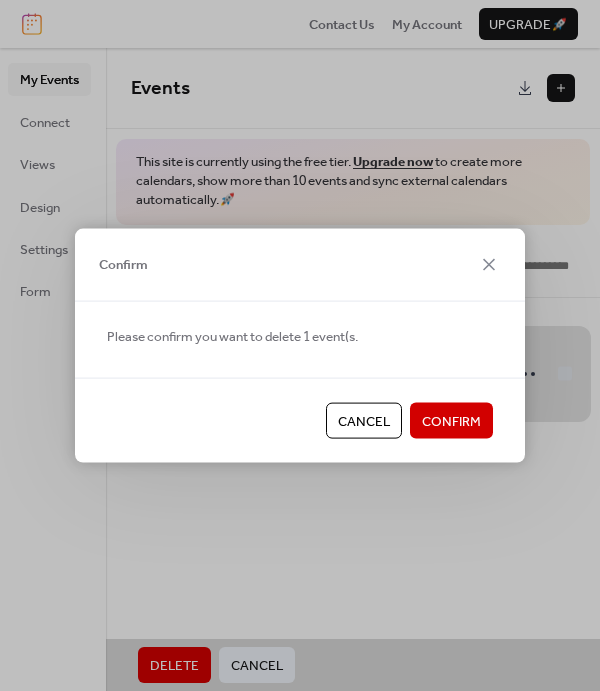click on "Confirm" at bounding box center [451, 422] 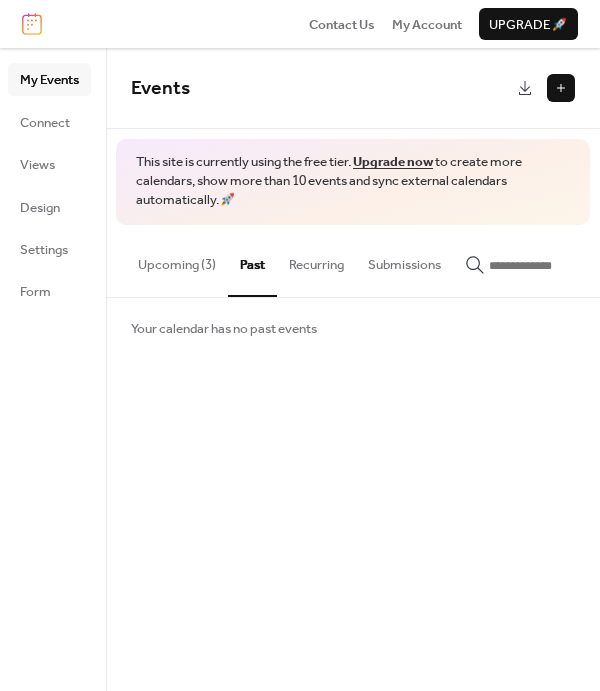 click on "Upcoming (3)" at bounding box center [177, 260] 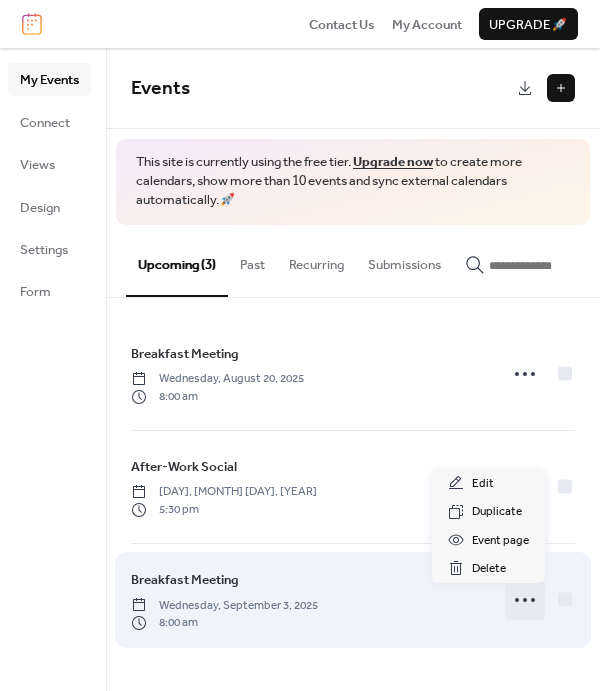 click 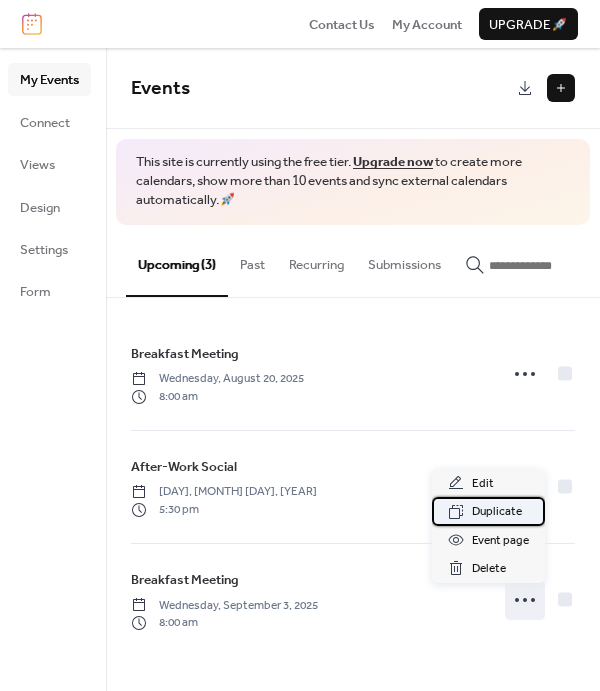 click on "Duplicate" at bounding box center (497, 512) 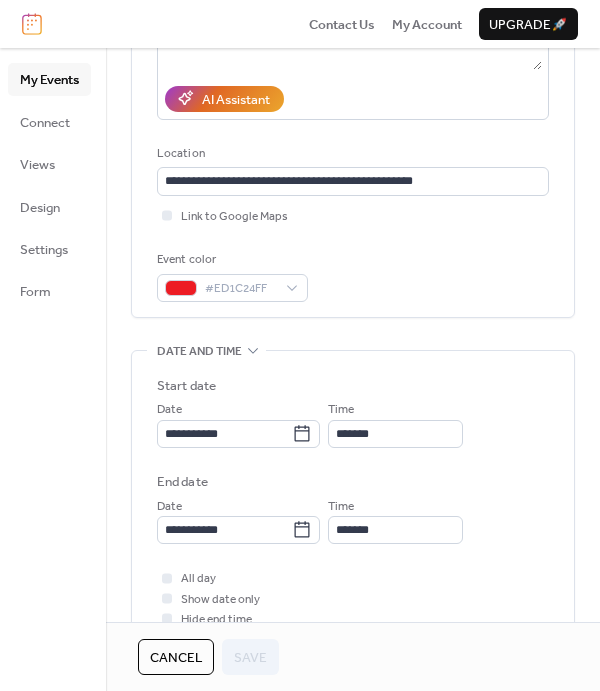 scroll, scrollTop: 333, scrollLeft: 0, axis: vertical 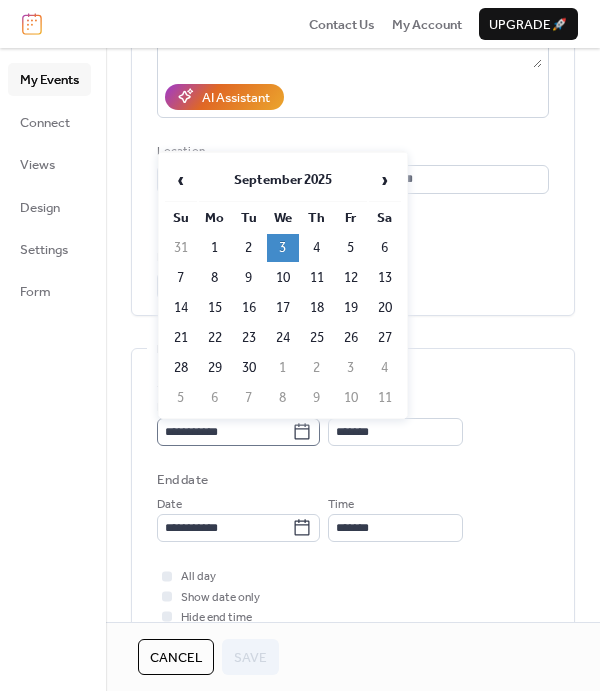 click 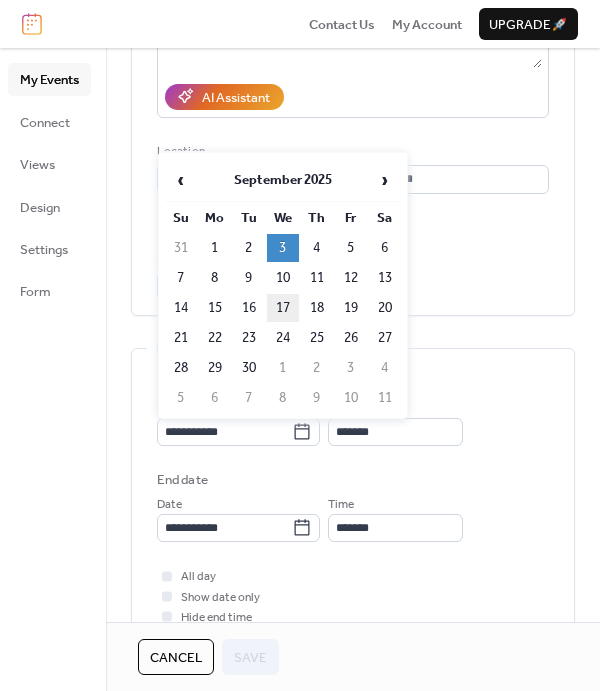 click on "17" at bounding box center (283, 308) 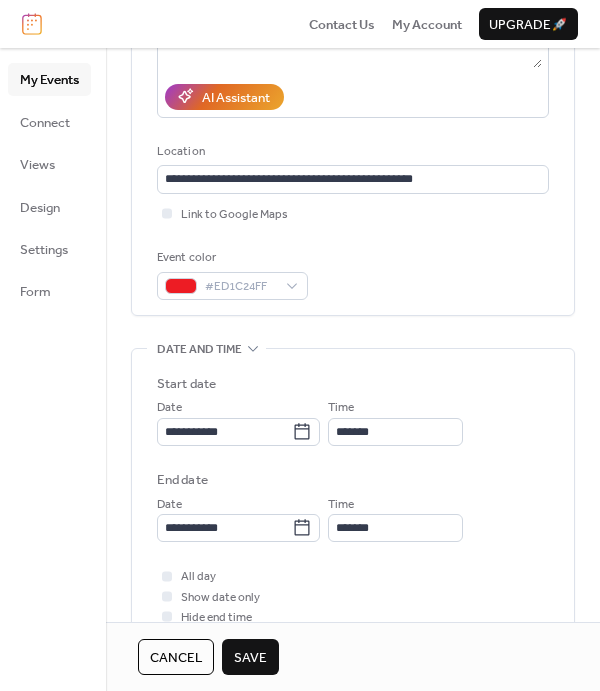 click on "Save" at bounding box center [250, 658] 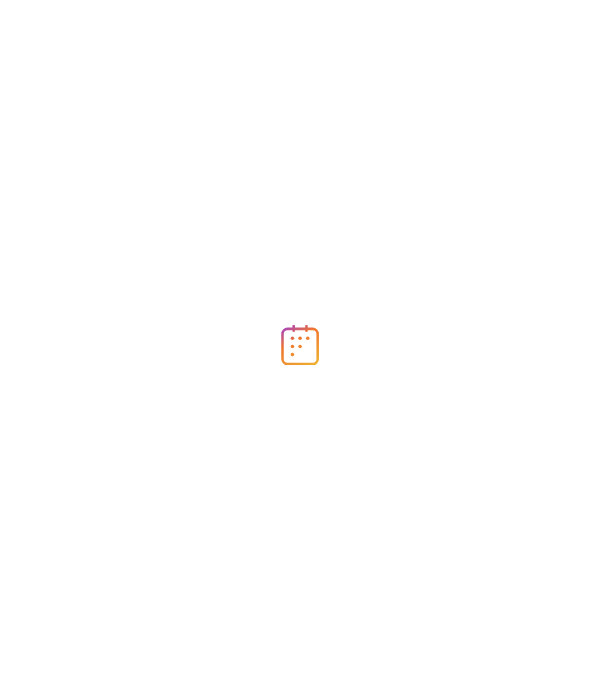 scroll, scrollTop: 0, scrollLeft: 0, axis: both 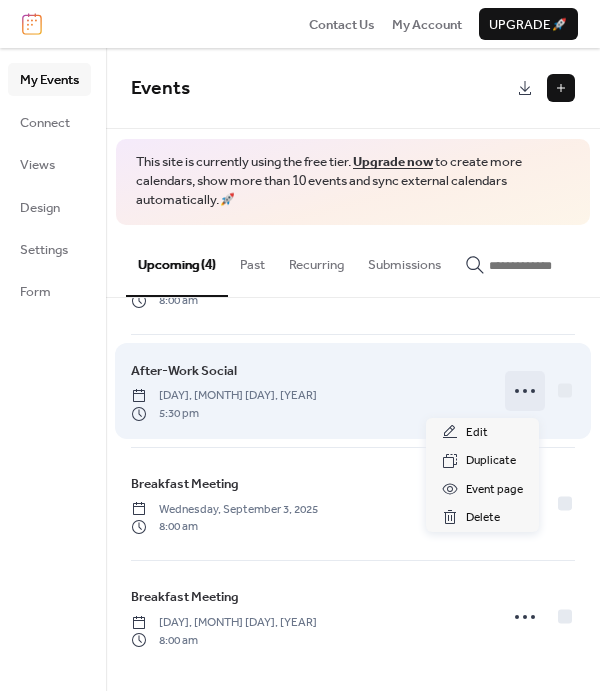 click 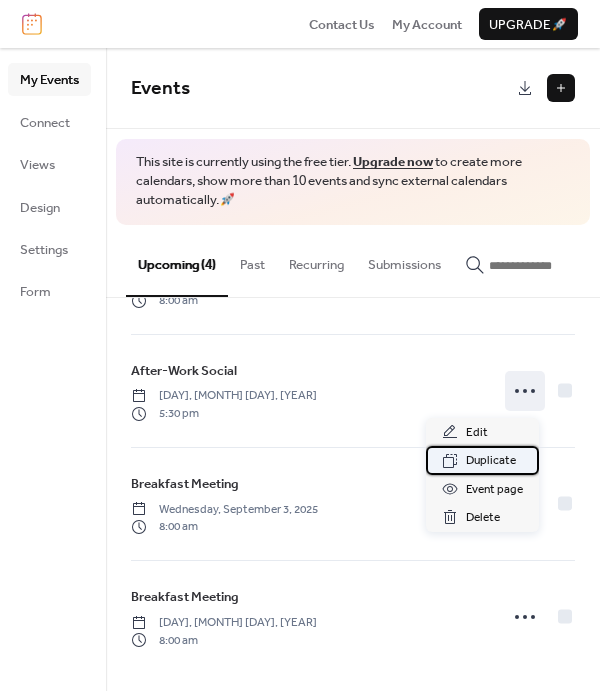 click on "Duplicate" at bounding box center [491, 461] 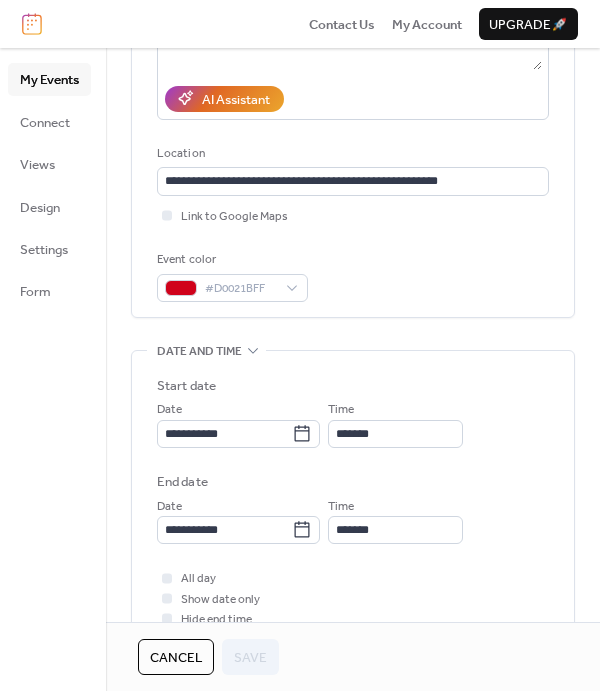 scroll, scrollTop: 333, scrollLeft: 0, axis: vertical 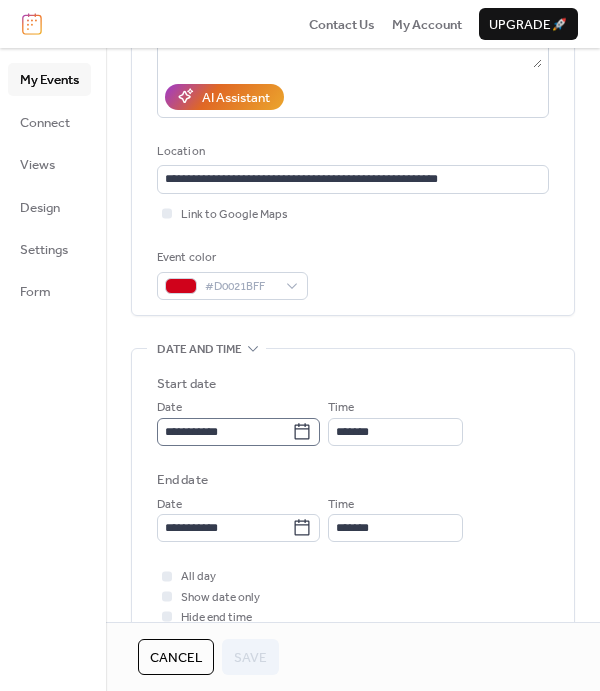 click 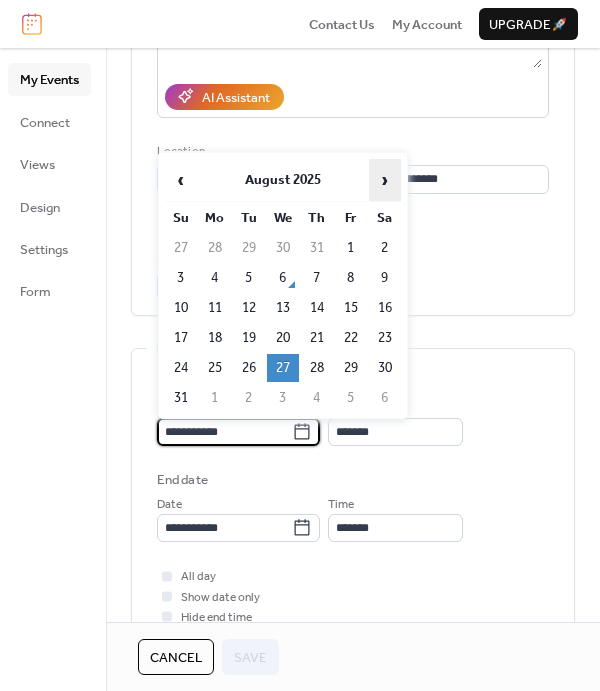 click on "›" at bounding box center [385, 180] 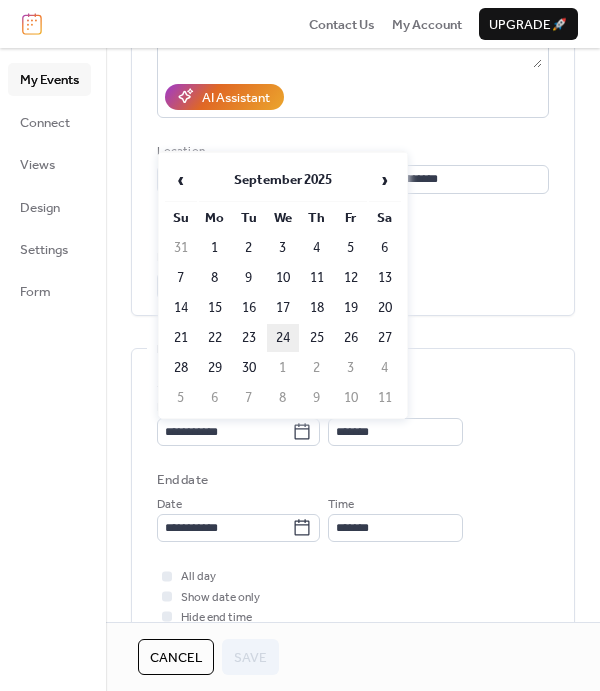 click on "24" at bounding box center [283, 338] 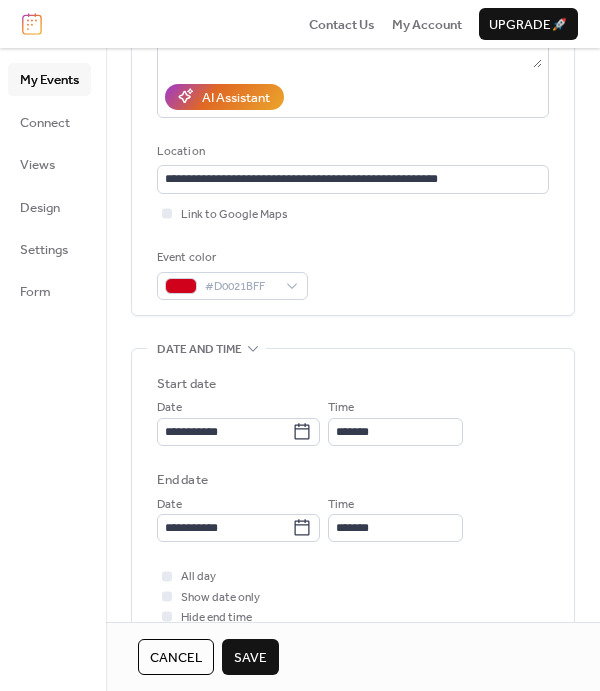 click on "Save" at bounding box center (250, 658) 